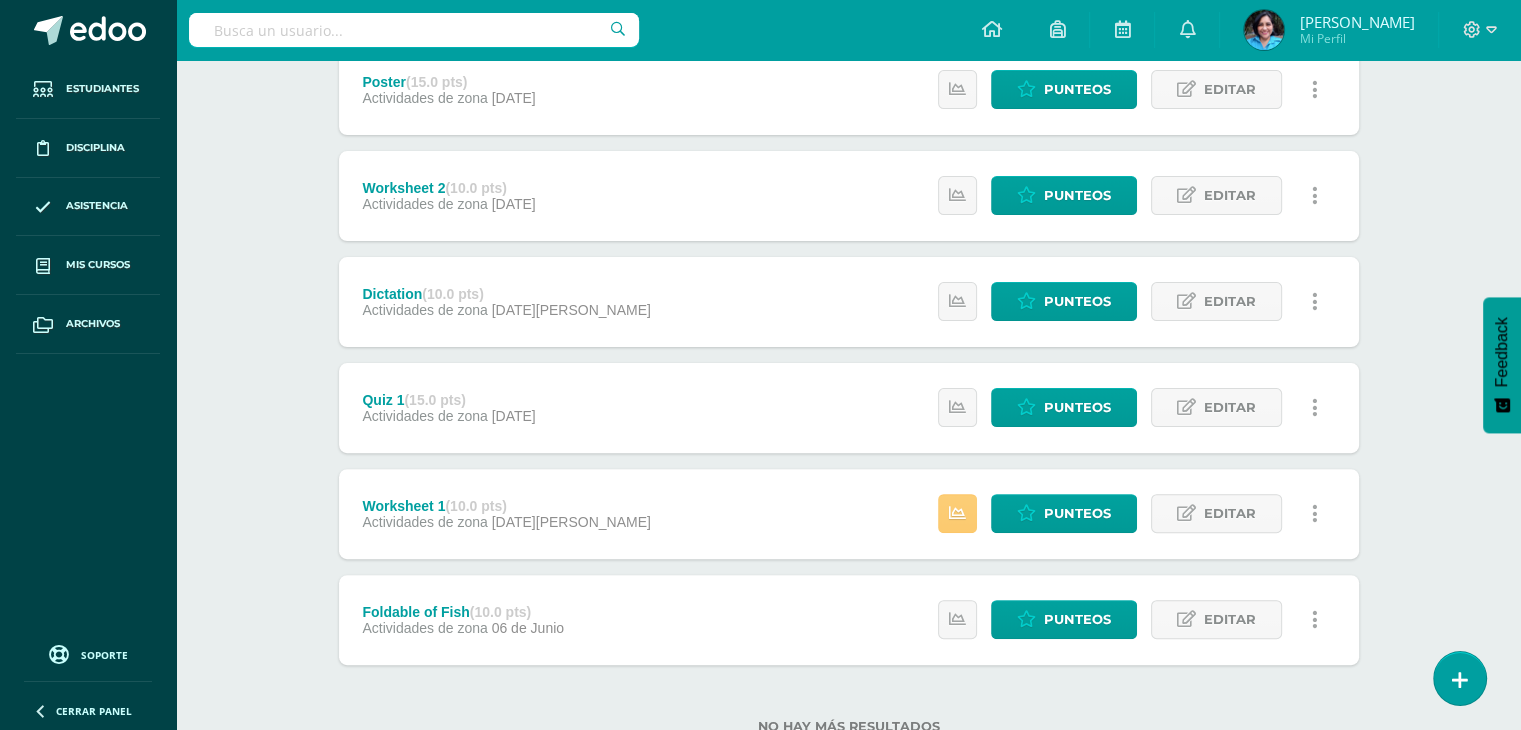 scroll, scrollTop: 568, scrollLeft: 0, axis: vertical 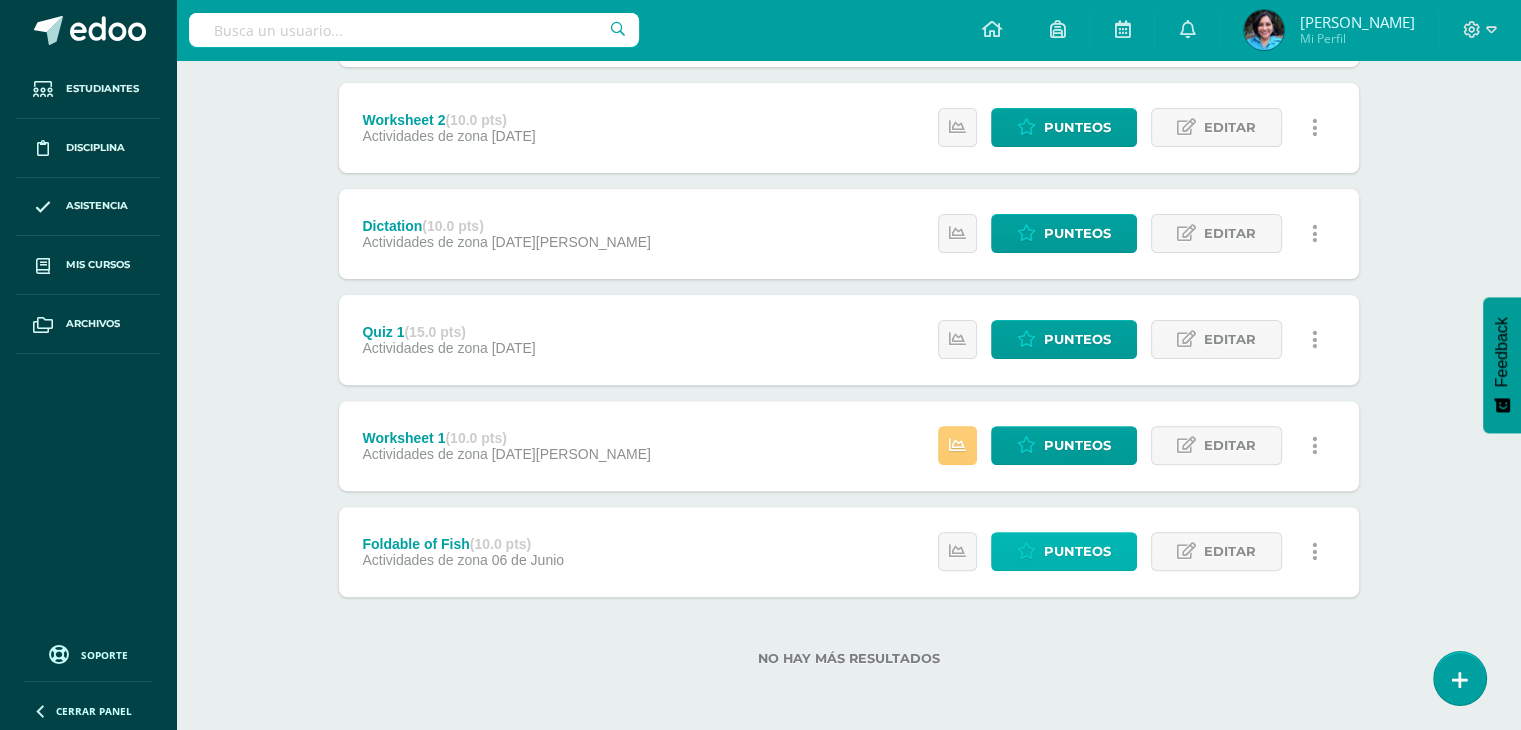 click on "Punteos" at bounding box center (1077, 551) 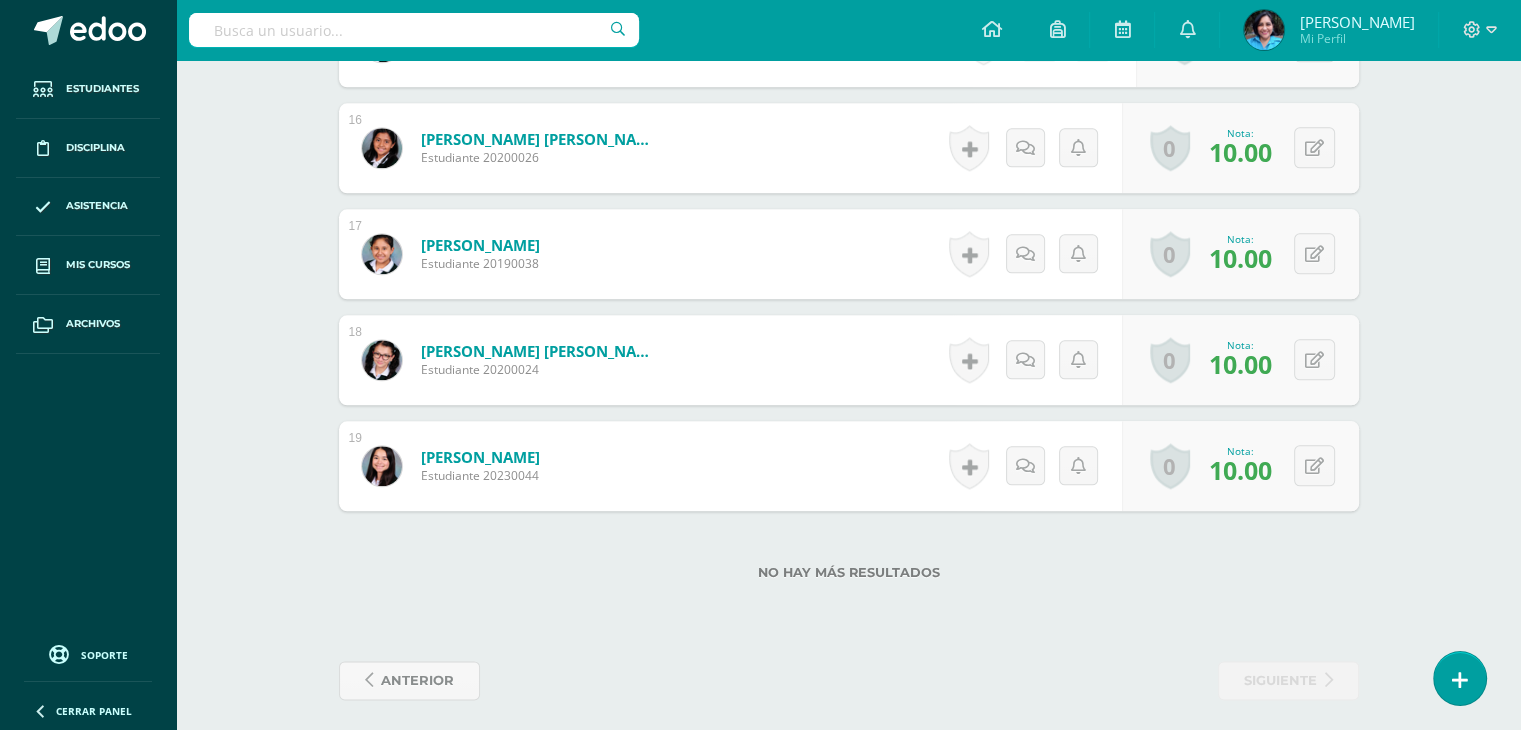 scroll, scrollTop: 2211, scrollLeft: 0, axis: vertical 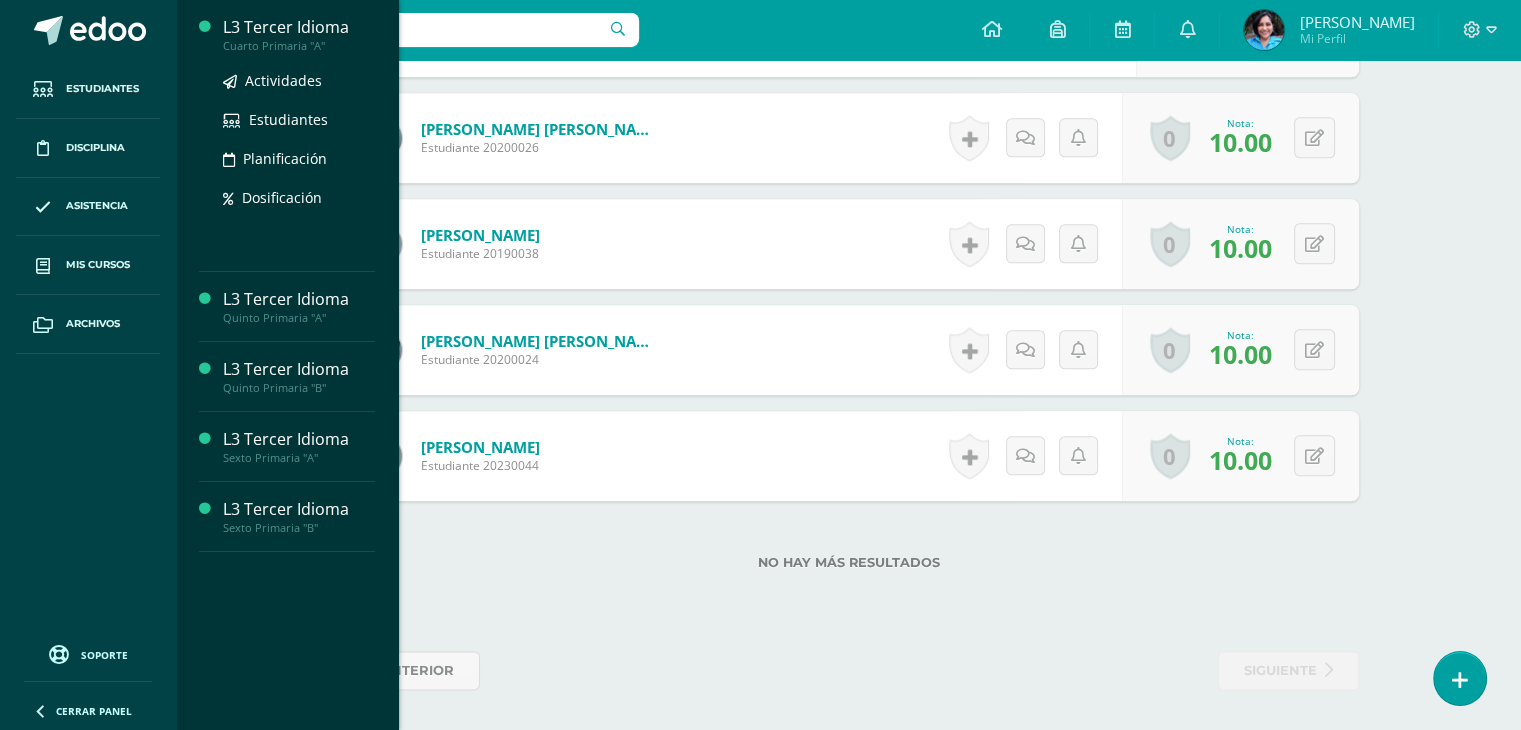 click on "L3 Tercer Idioma" at bounding box center (299, 27) 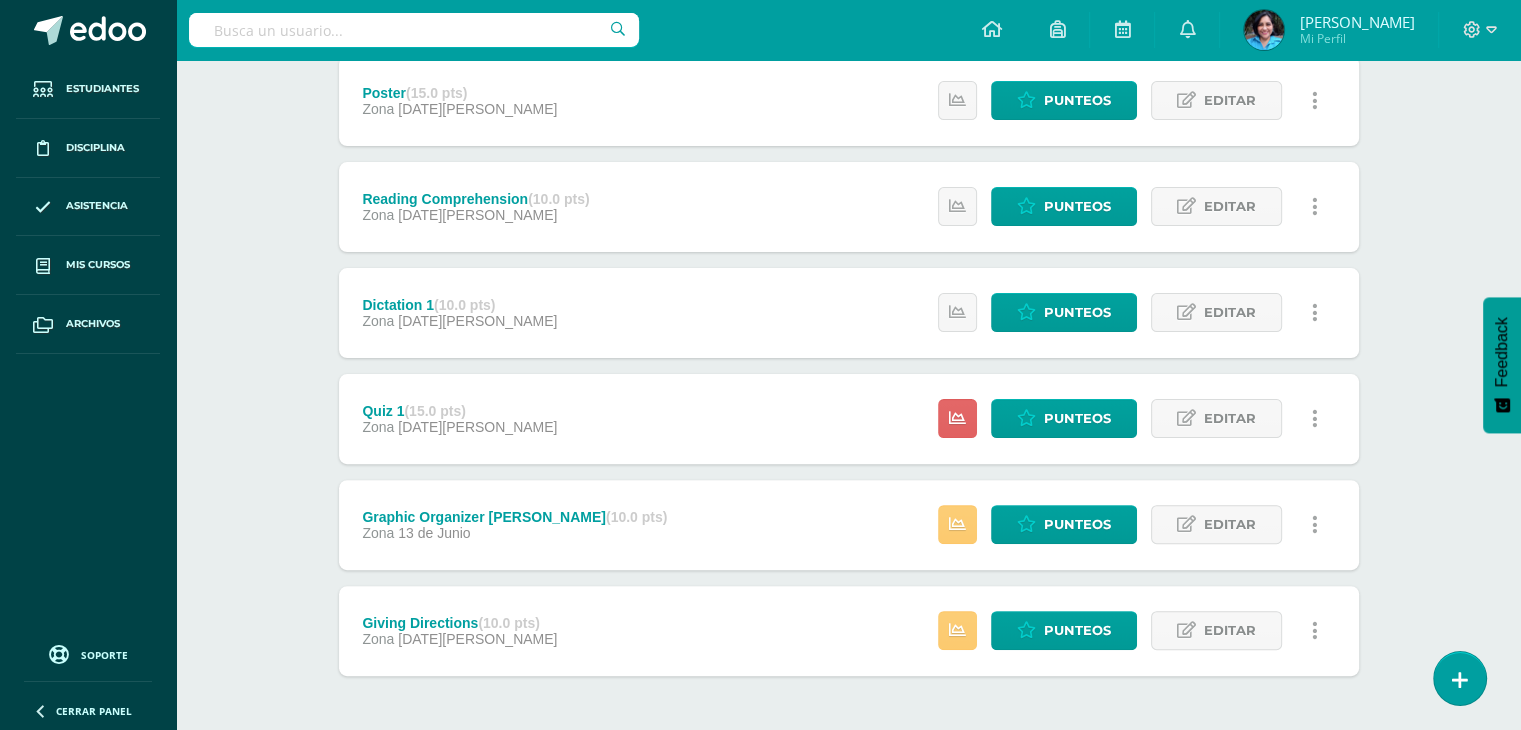 scroll, scrollTop: 500, scrollLeft: 0, axis: vertical 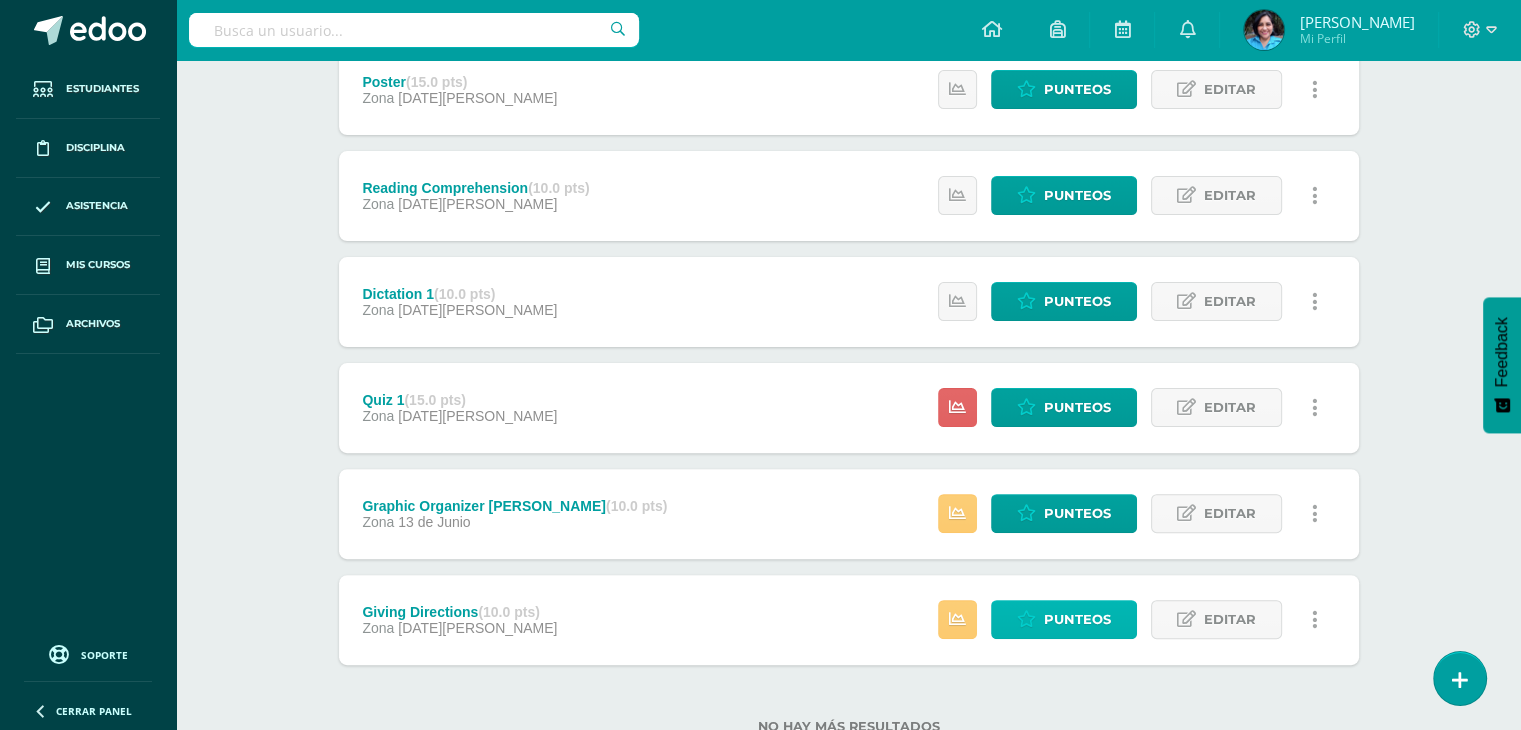 click on "Punteos" at bounding box center (1077, 619) 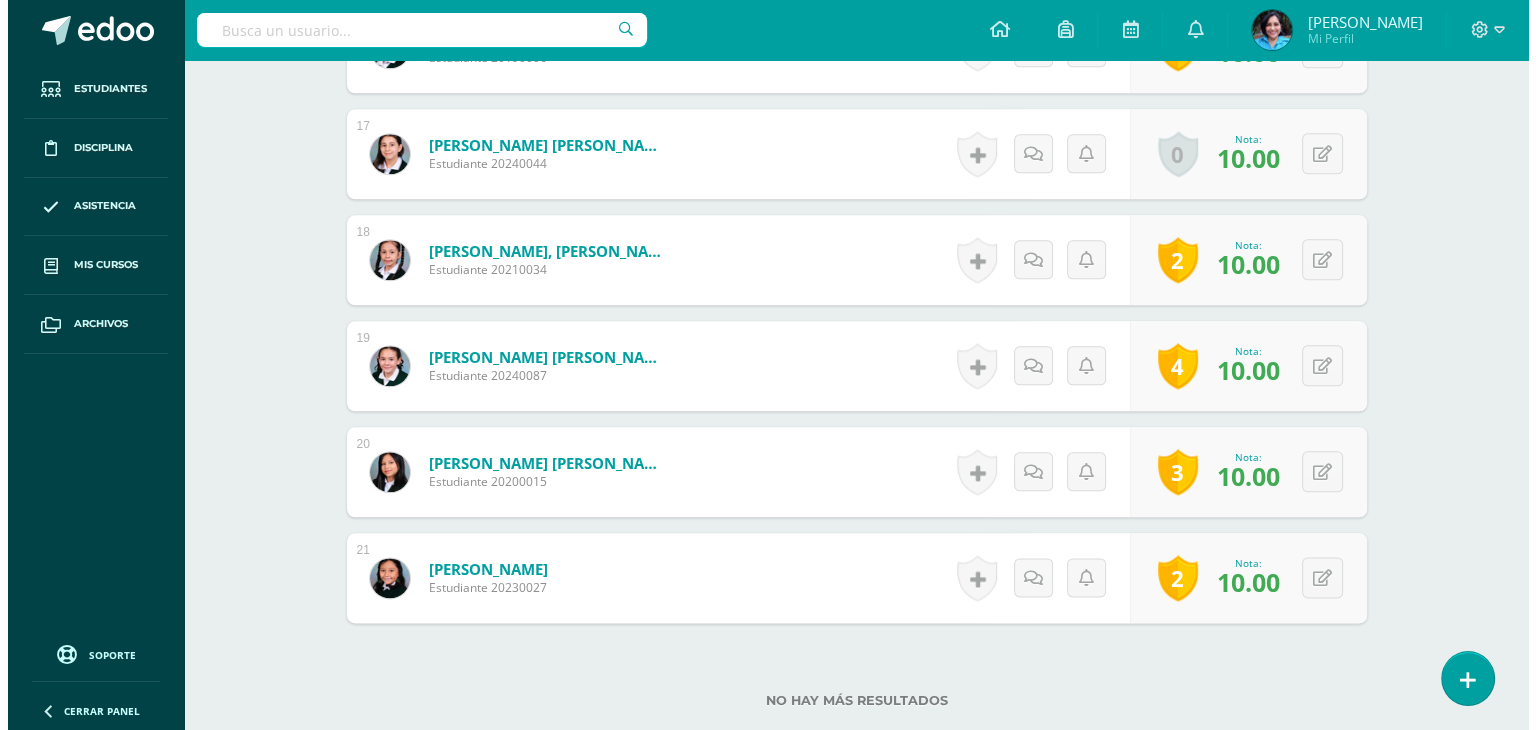 scroll, scrollTop: 2302, scrollLeft: 0, axis: vertical 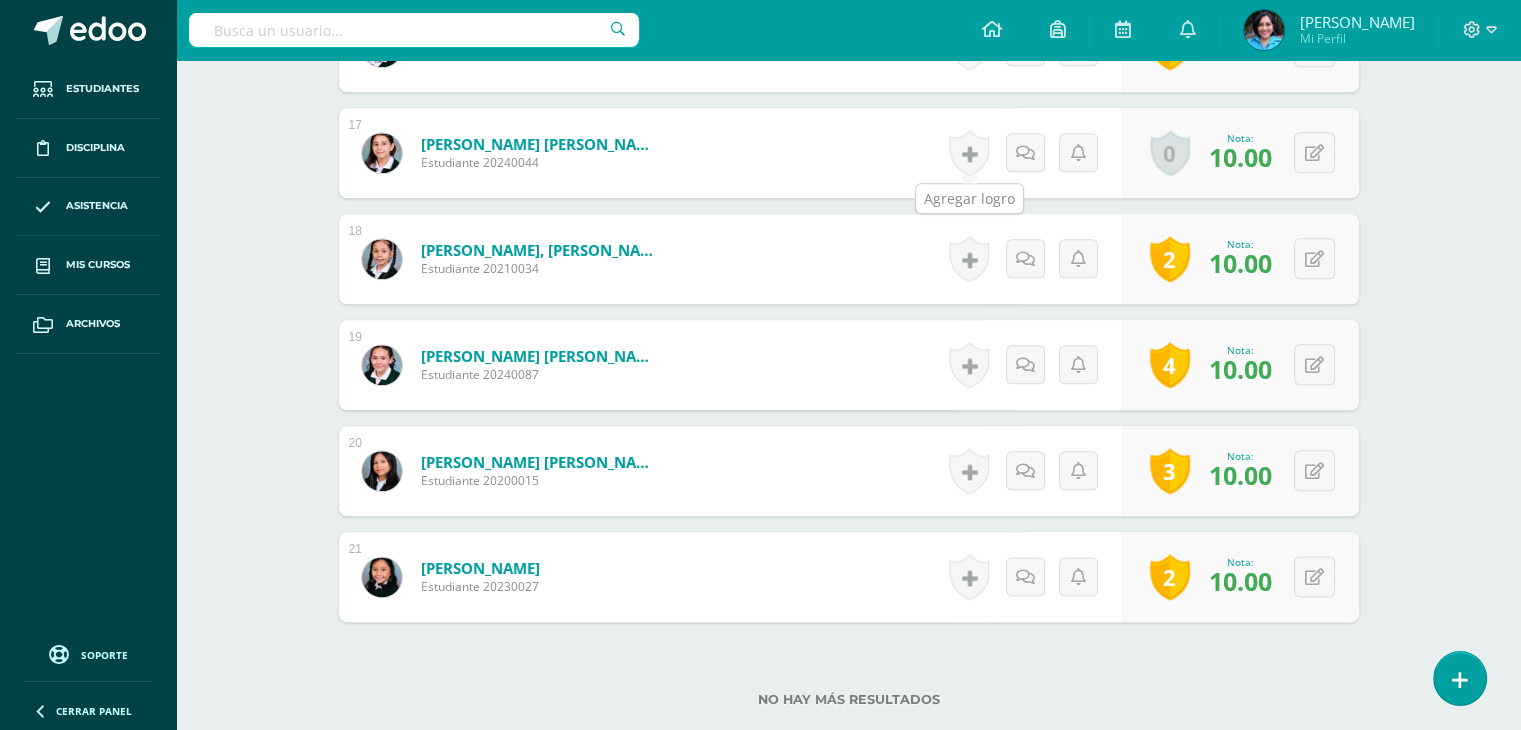 click at bounding box center (969, 153) 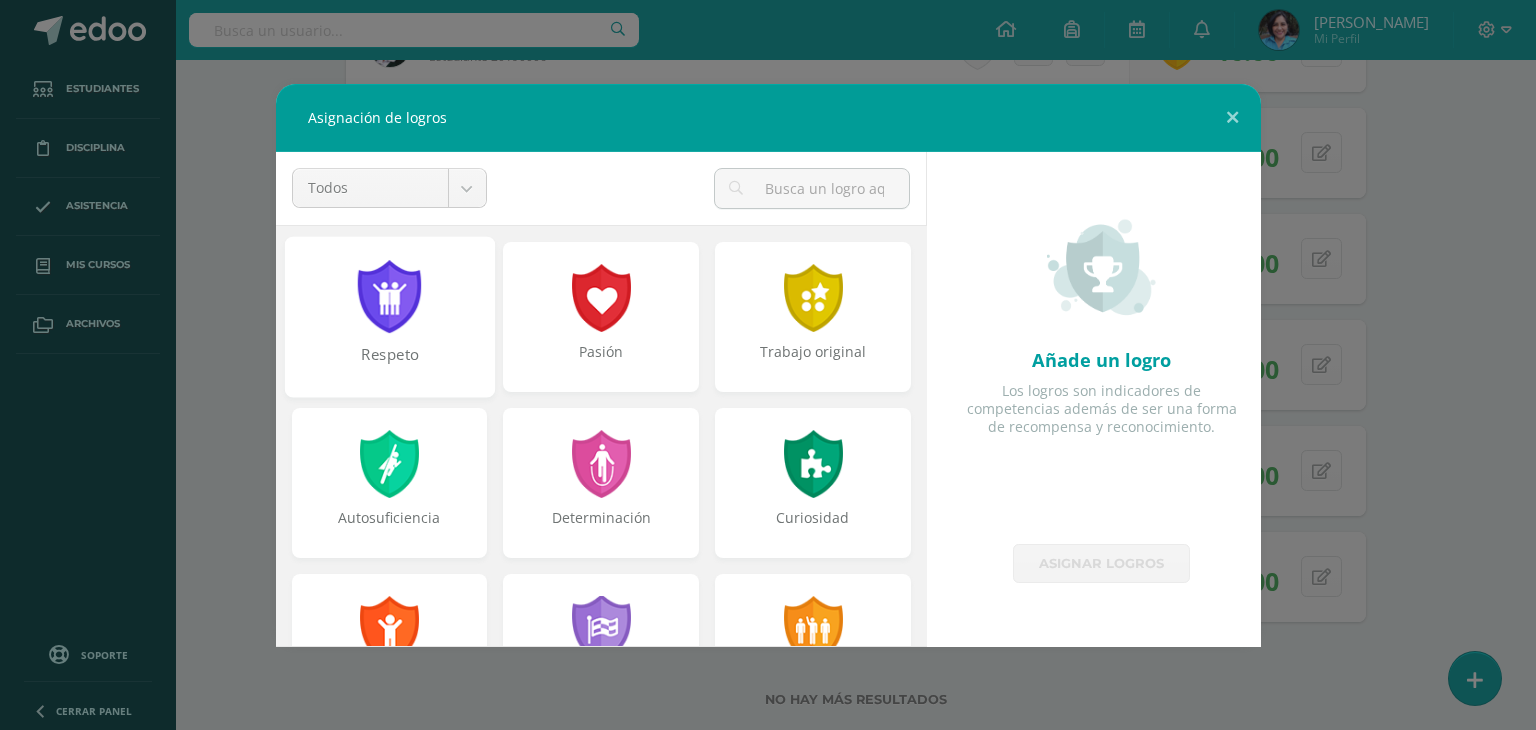 click on "Respeto" at bounding box center (389, 364) 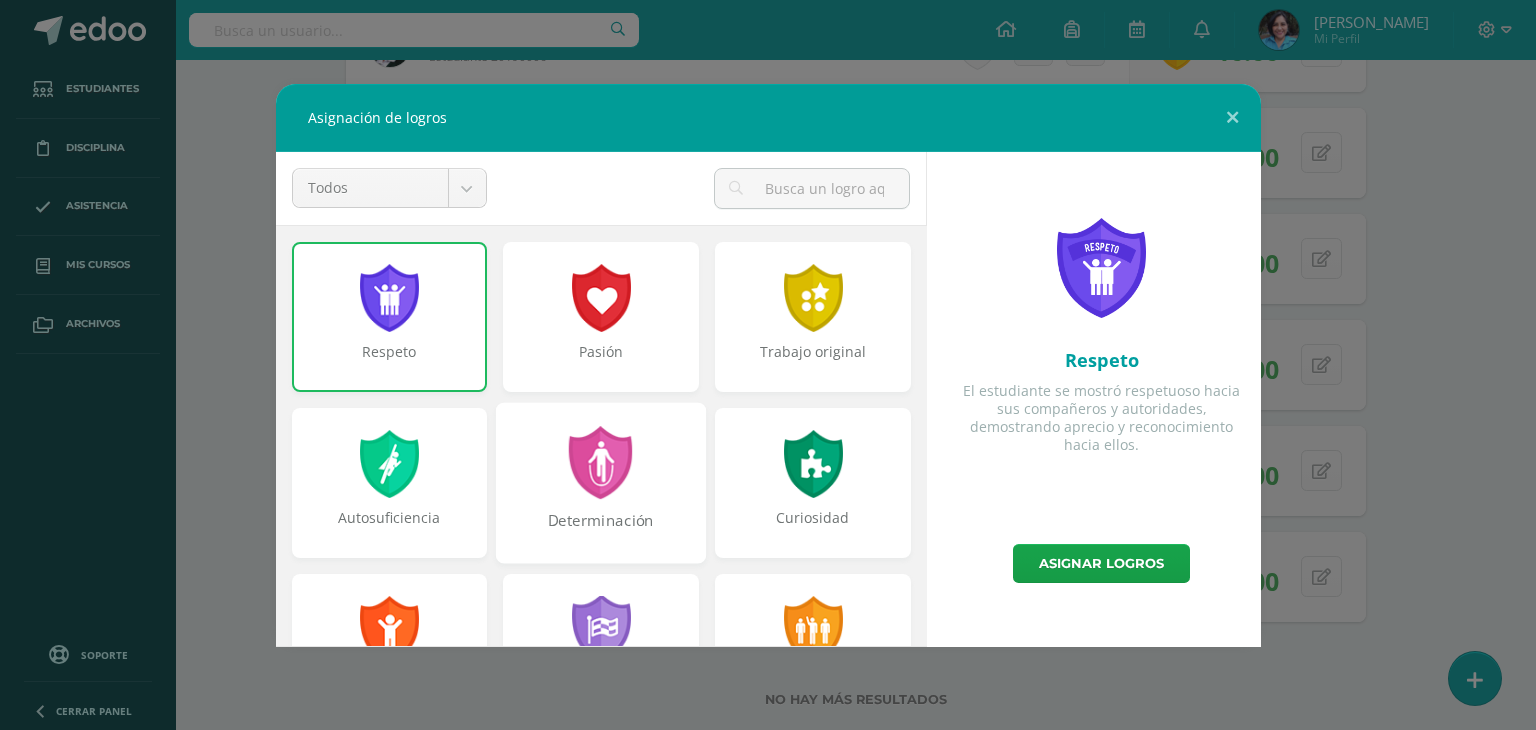 click at bounding box center [601, 462] 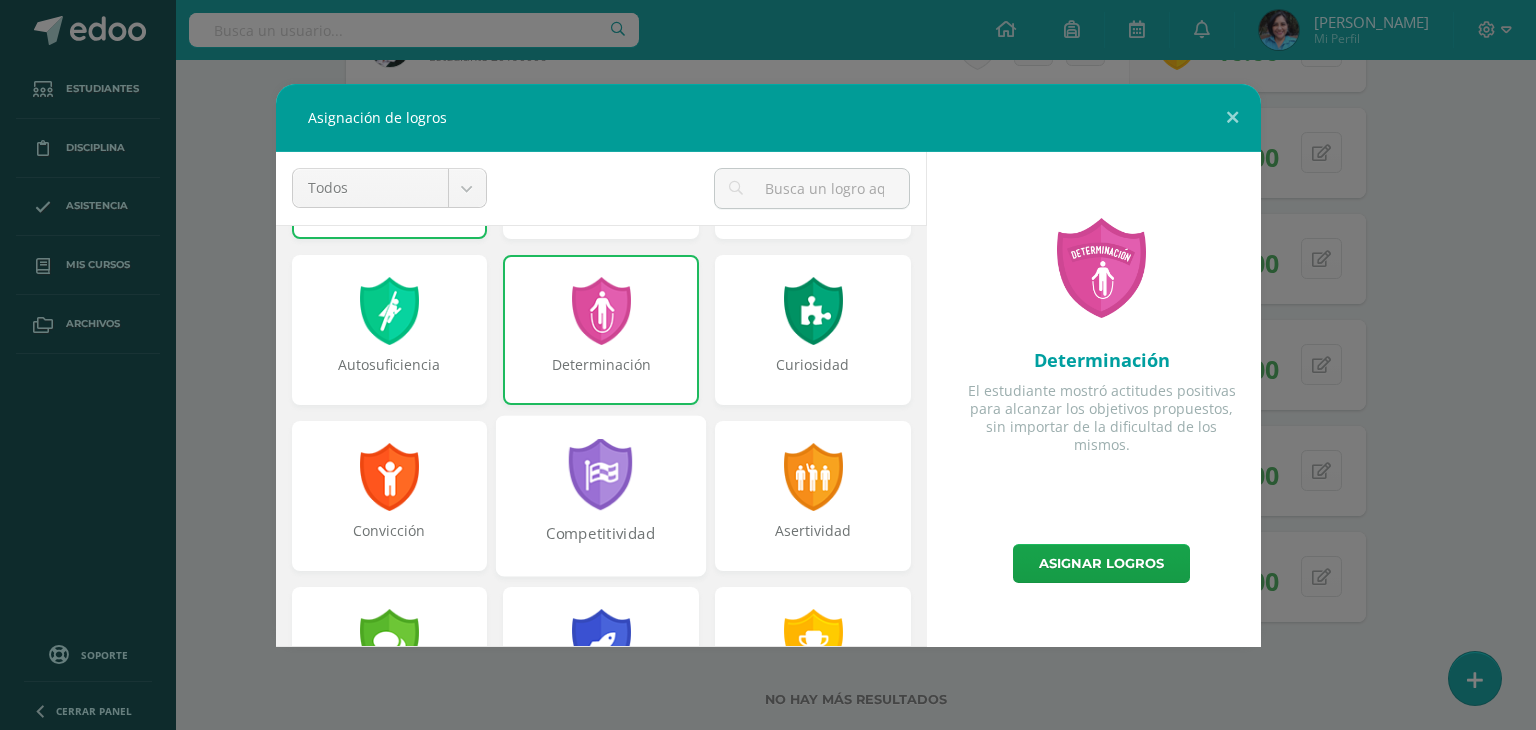 scroll, scrollTop: 200, scrollLeft: 0, axis: vertical 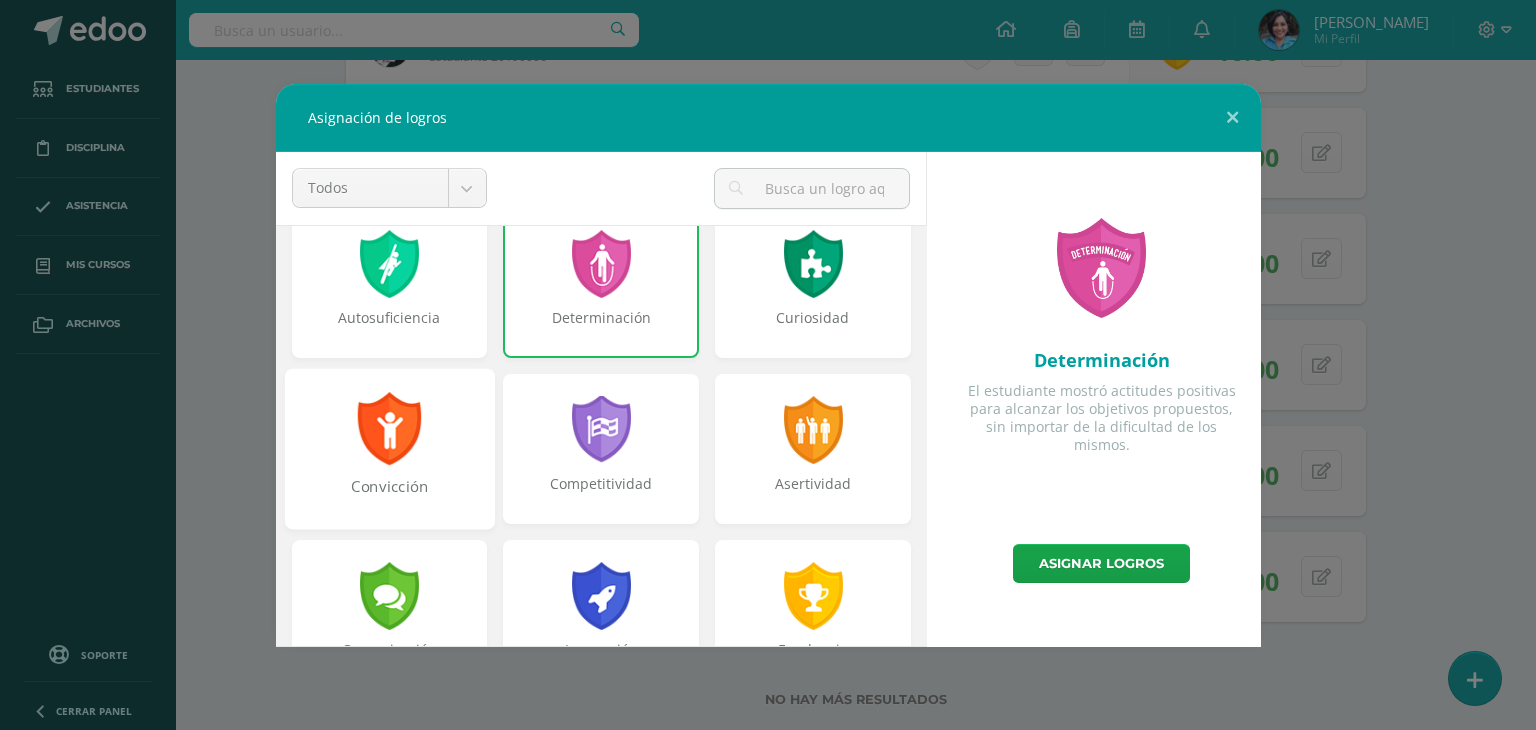 click at bounding box center [389, 428] 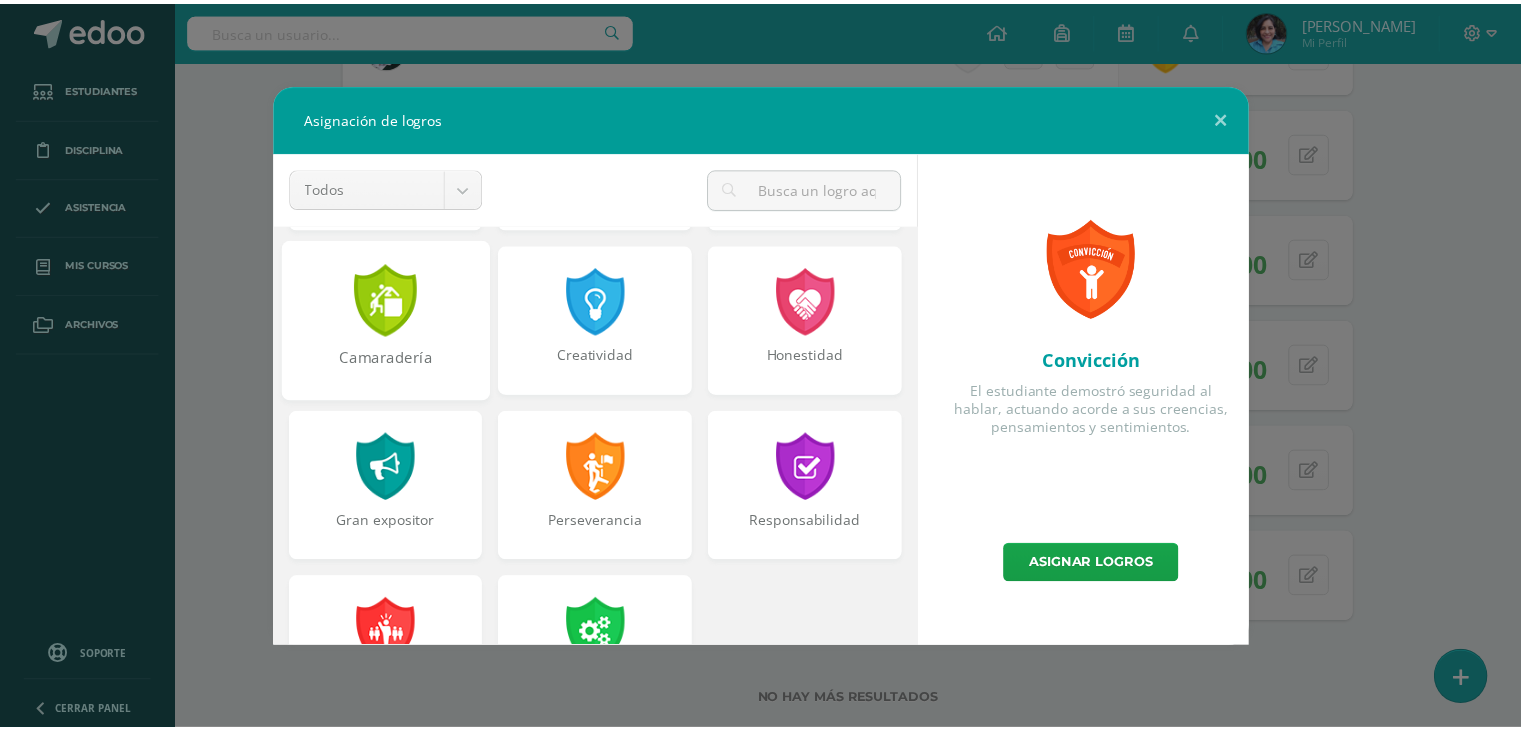 scroll, scrollTop: 700, scrollLeft: 0, axis: vertical 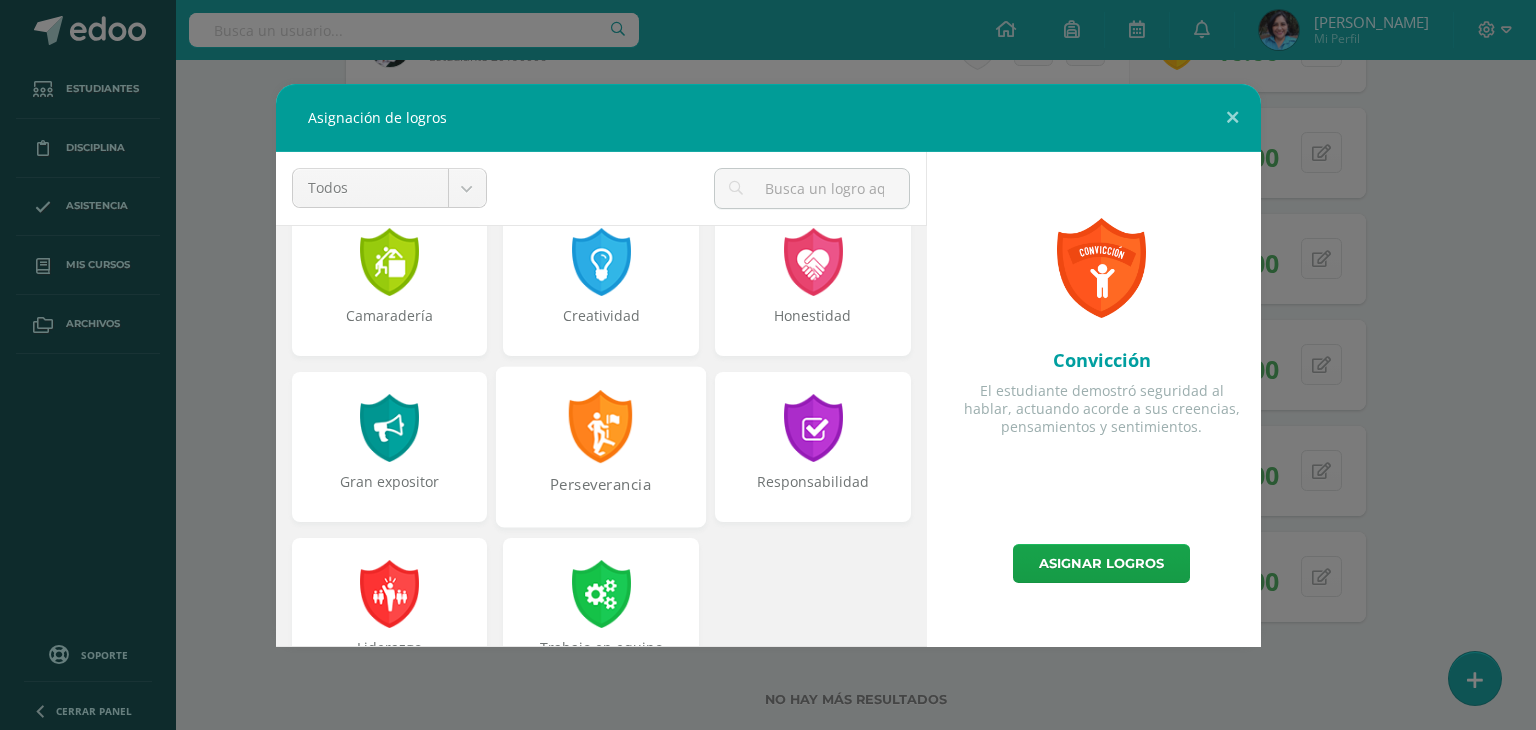 click at bounding box center [601, 426] 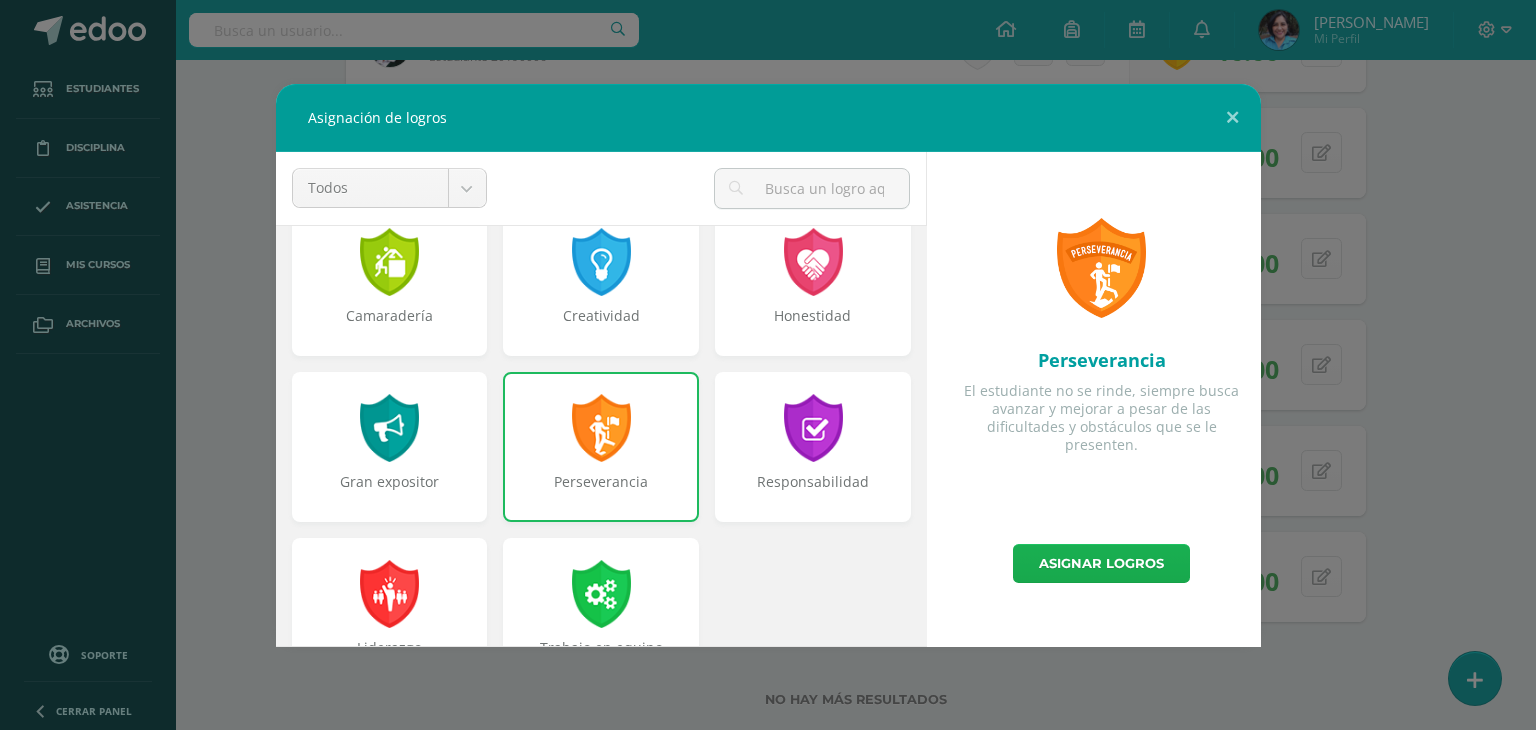 click on "Asignar logros" at bounding box center [1101, 563] 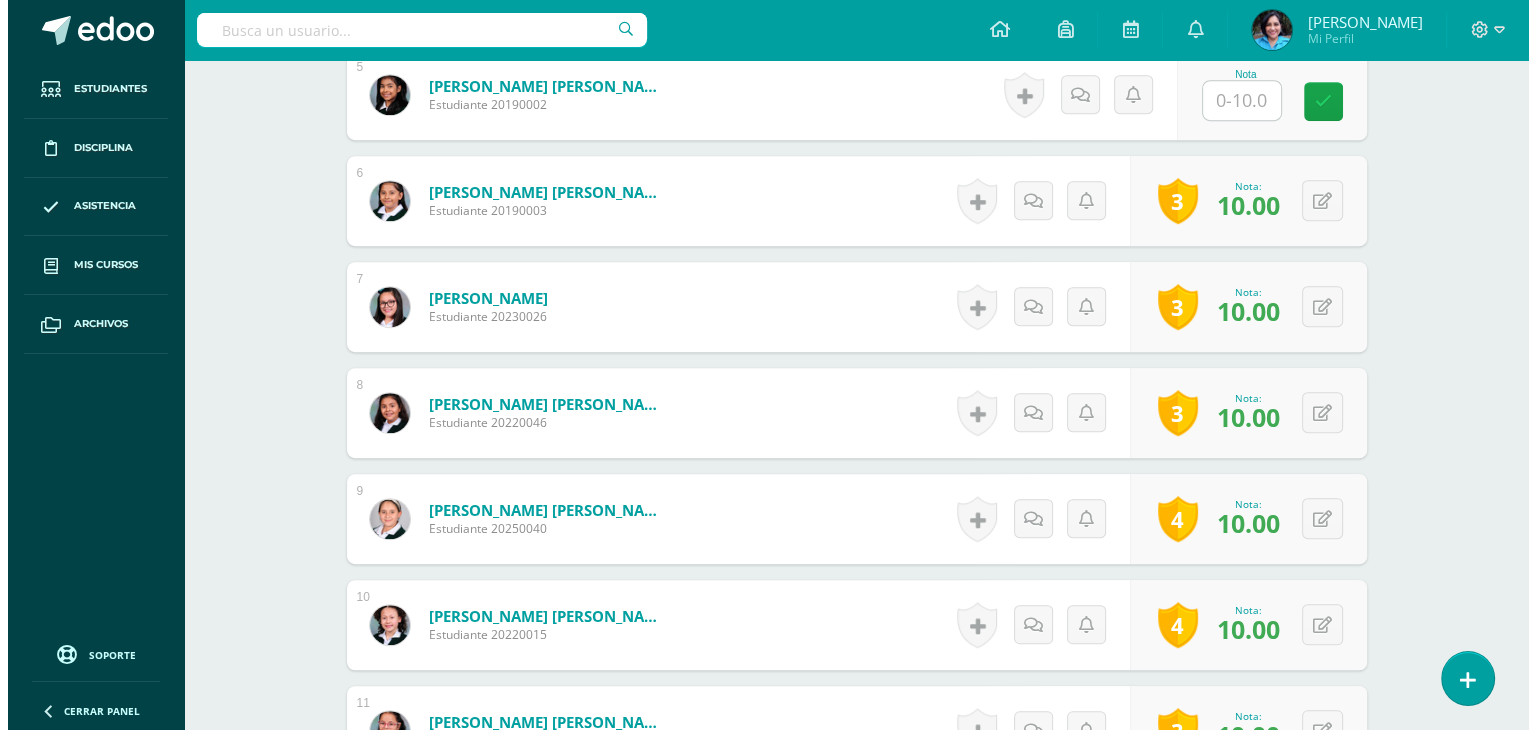 scroll, scrollTop: 602, scrollLeft: 0, axis: vertical 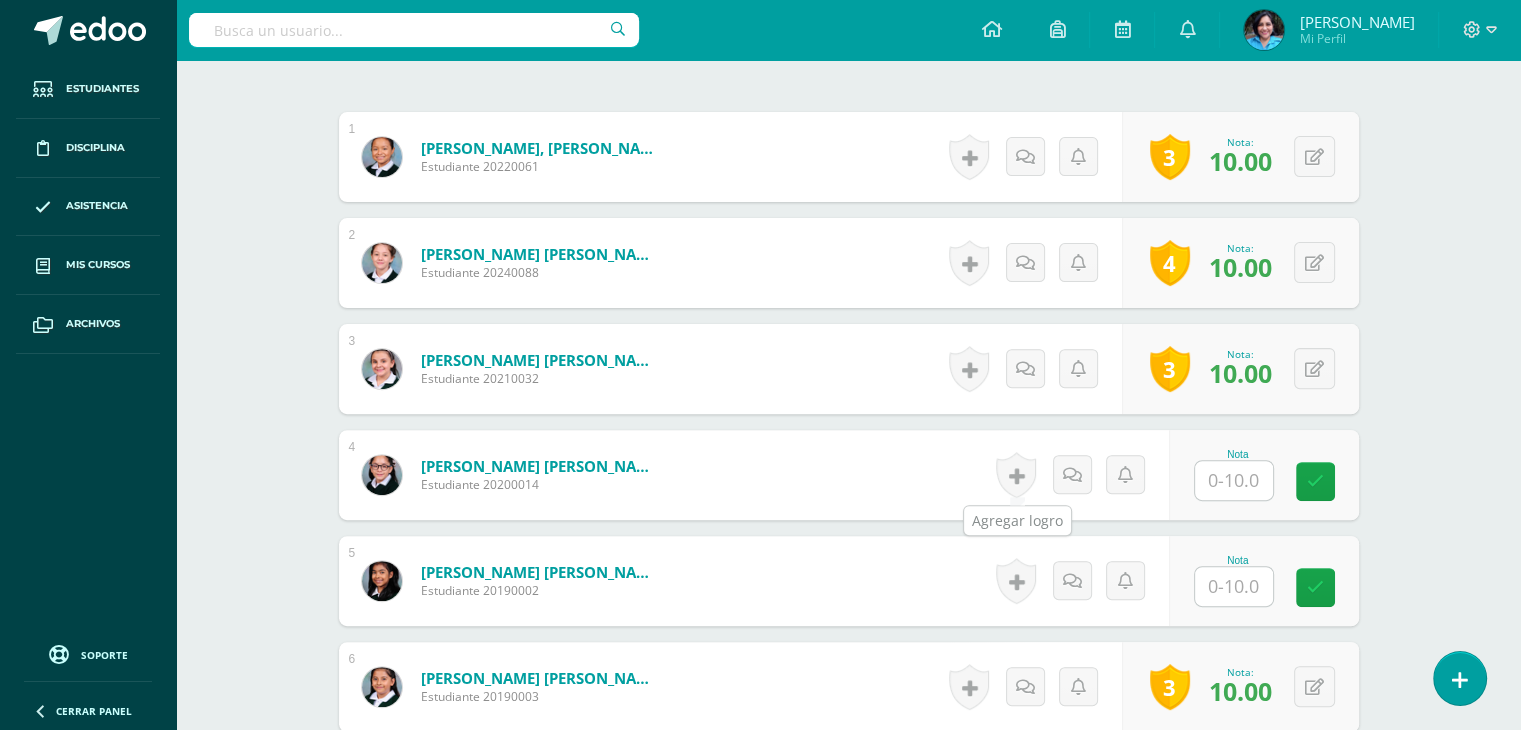 click at bounding box center (1016, 475) 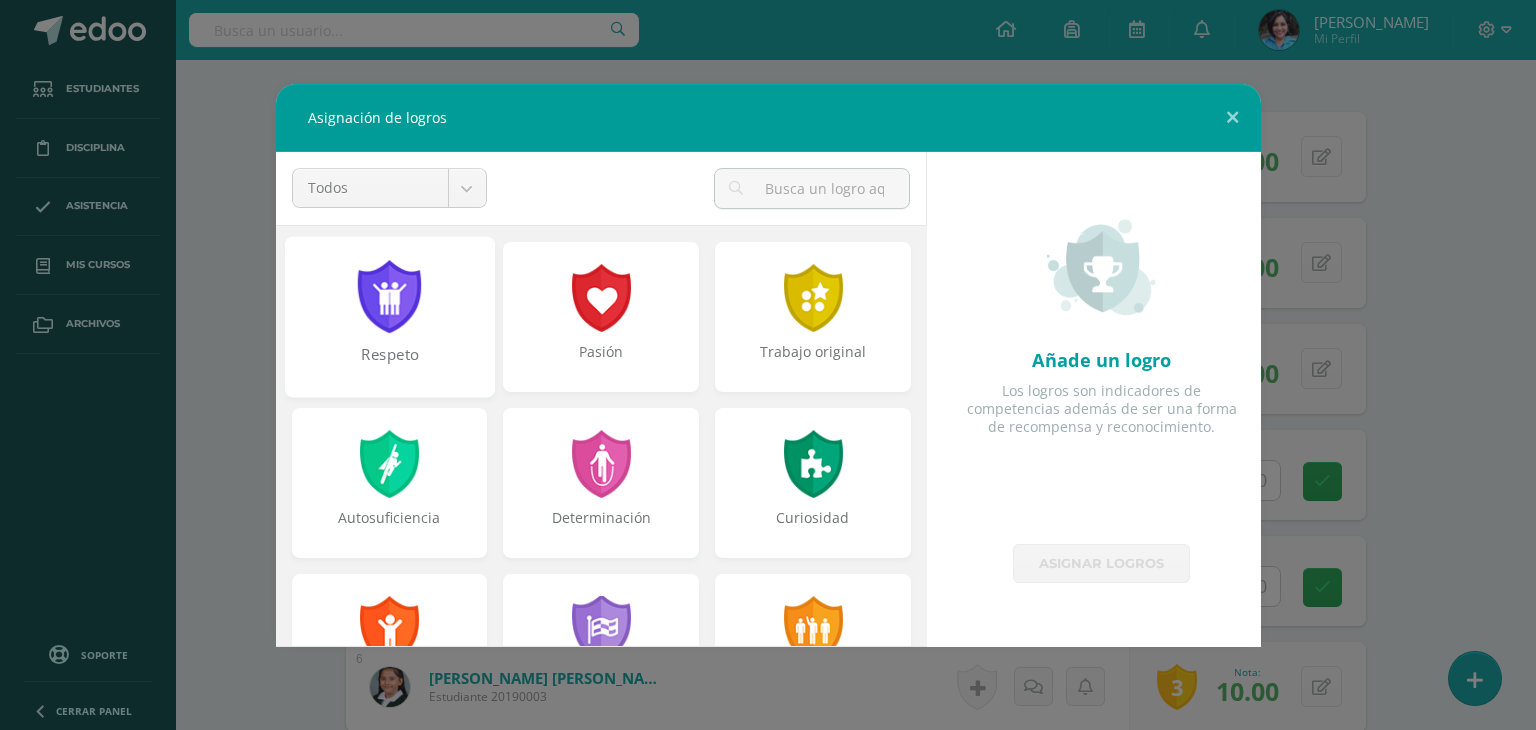 click on "Respeto" at bounding box center [389, 316] 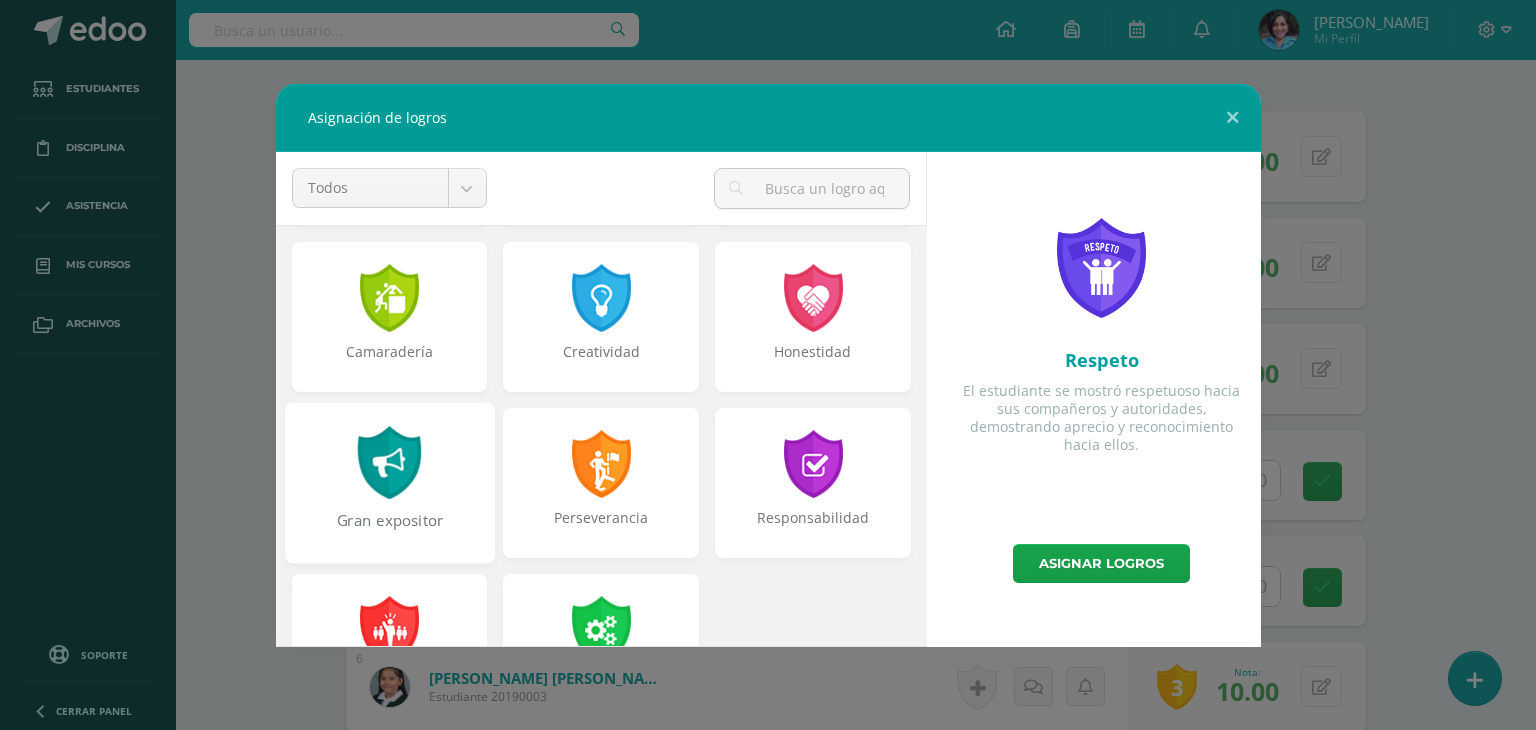 scroll, scrollTop: 700, scrollLeft: 0, axis: vertical 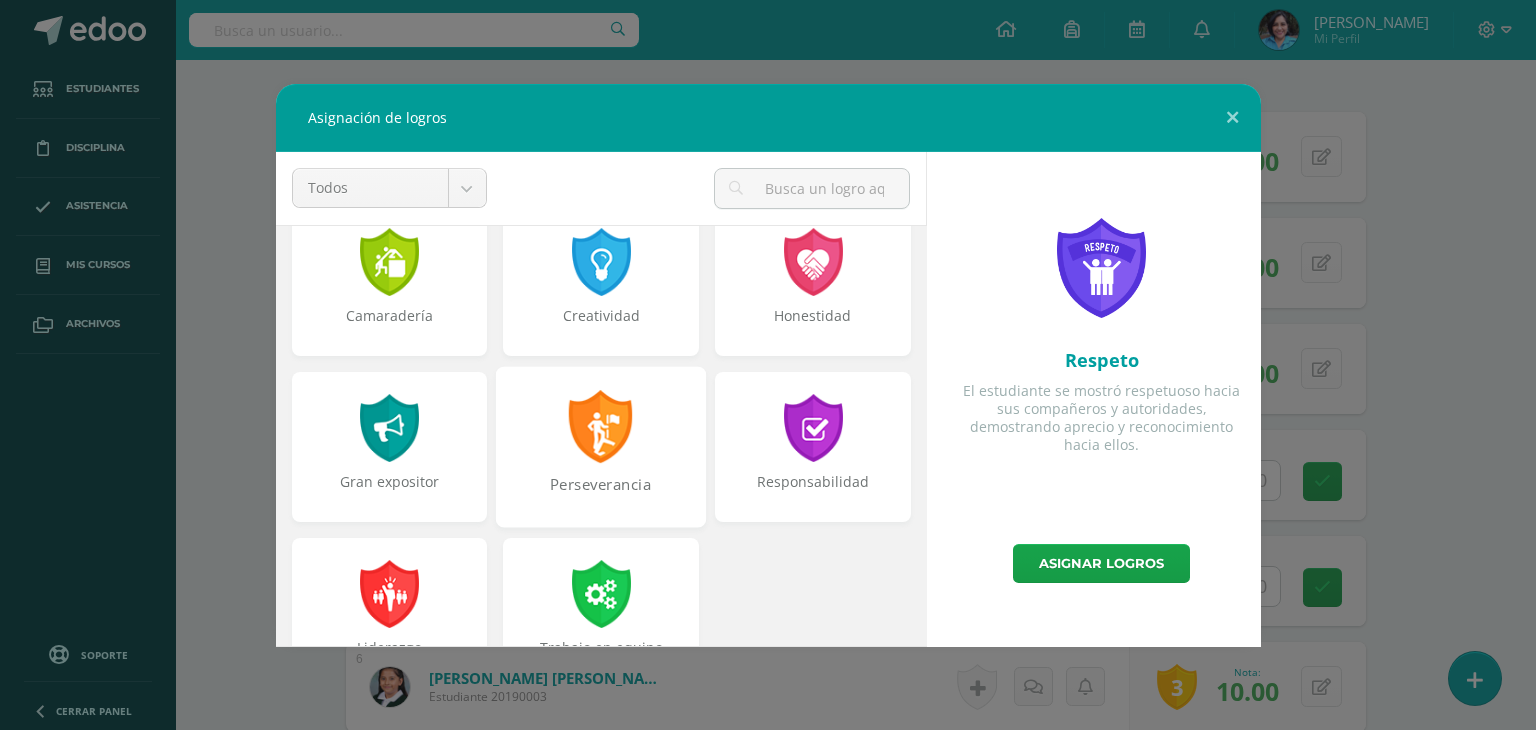 click on "Perseverancia" at bounding box center (601, 446) 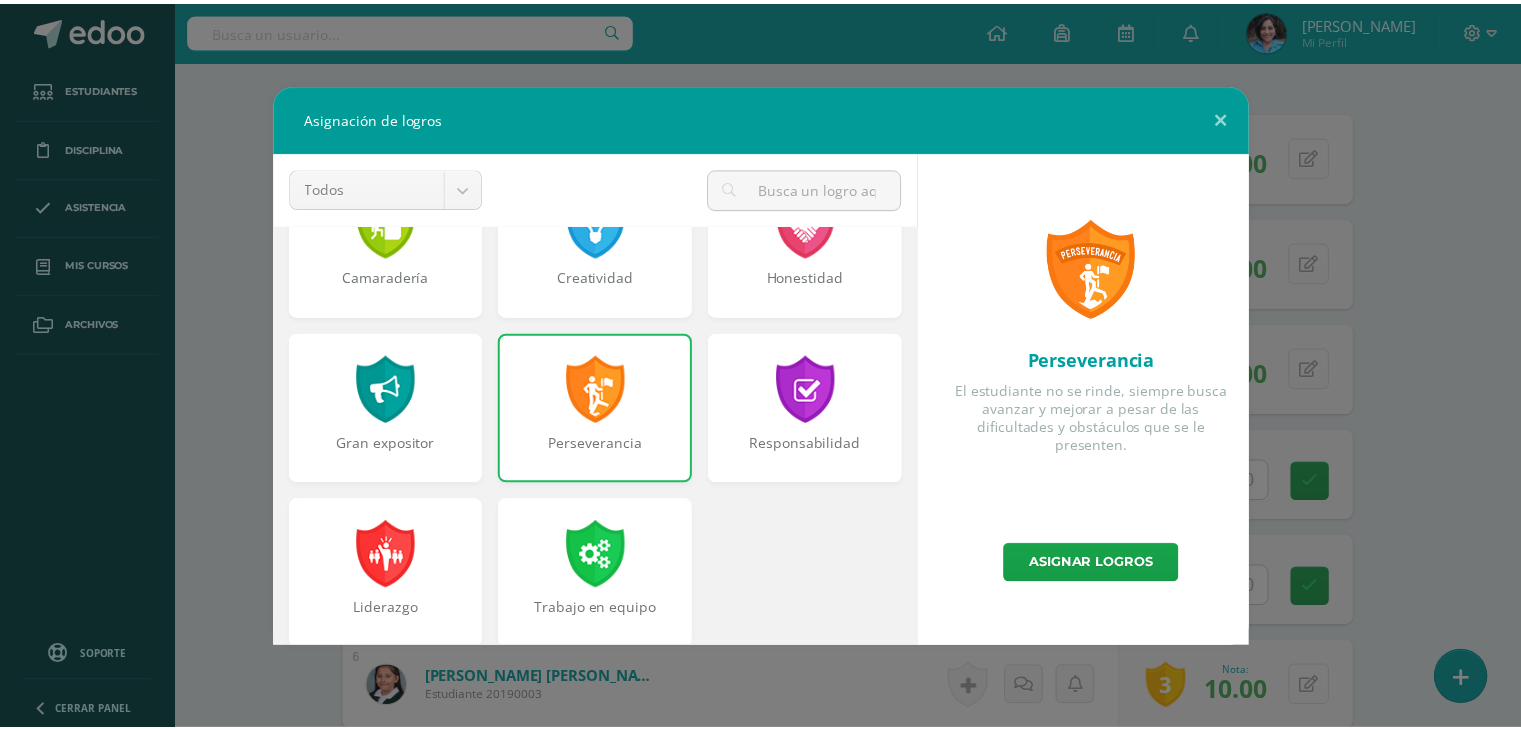 scroll, scrollTop: 758, scrollLeft: 0, axis: vertical 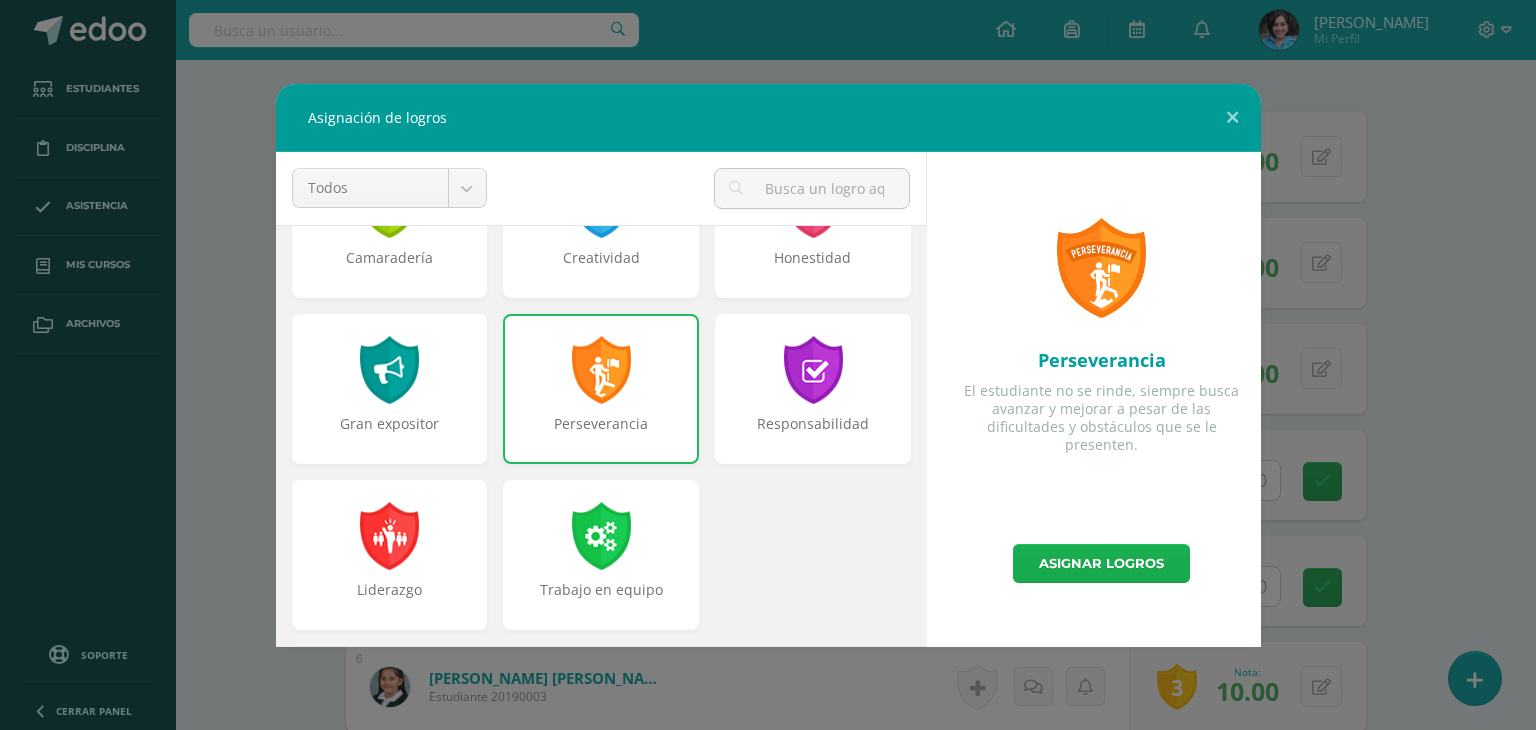 click on "Asignar logros" at bounding box center [1101, 563] 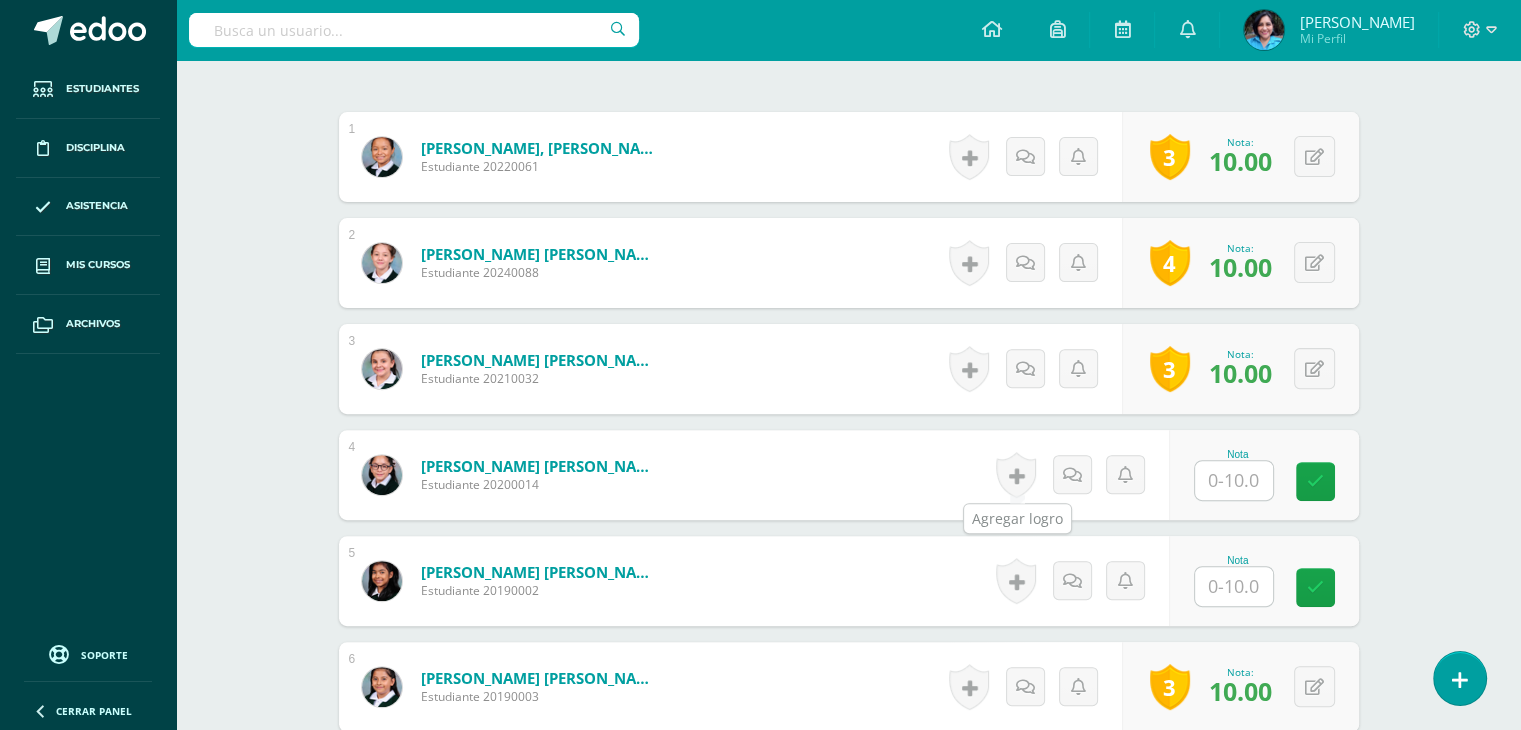click at bounding box center (1016, 475) 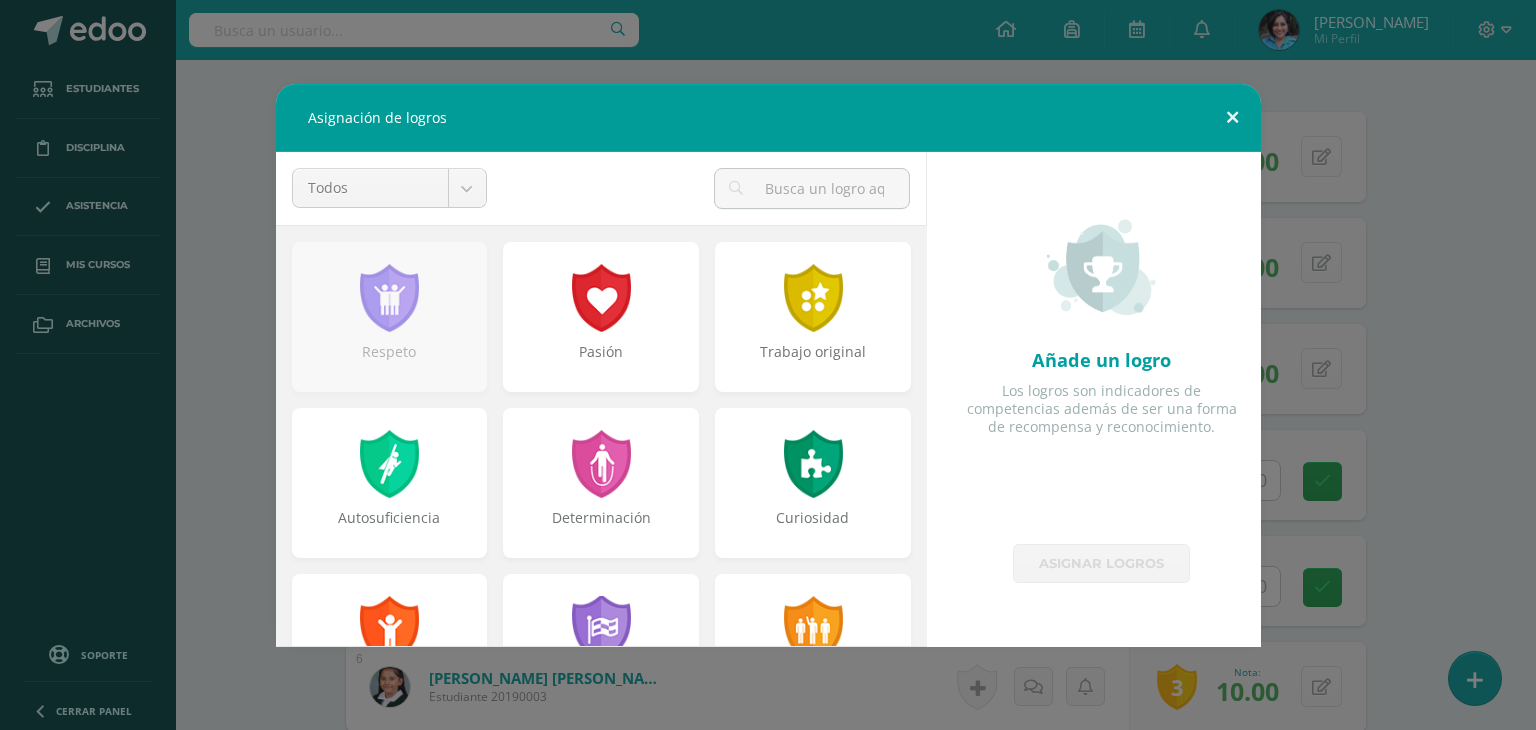 click at bounding box center [1232, 118] 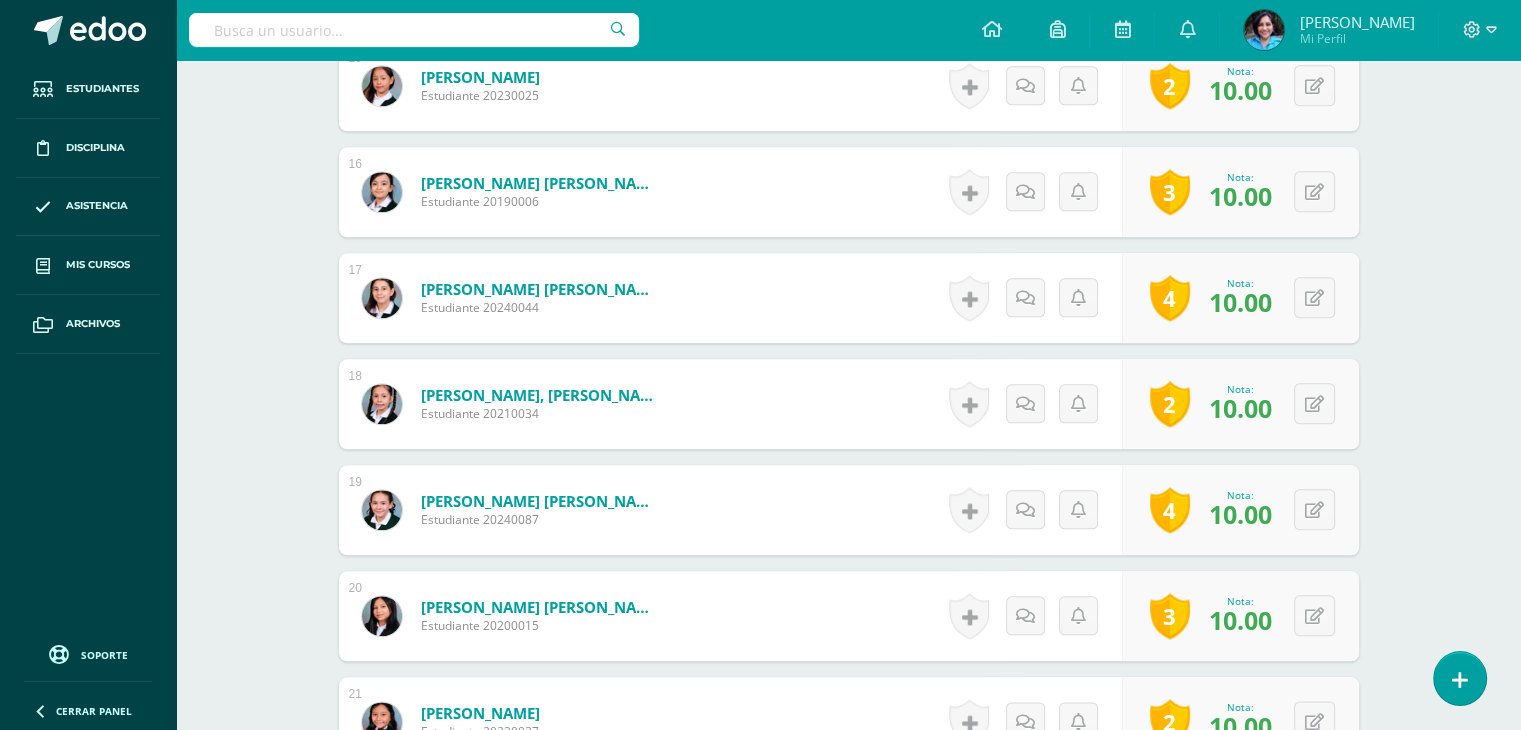scroll, scrollTop: 2239, scrollLeft: 0, axis: vertical 